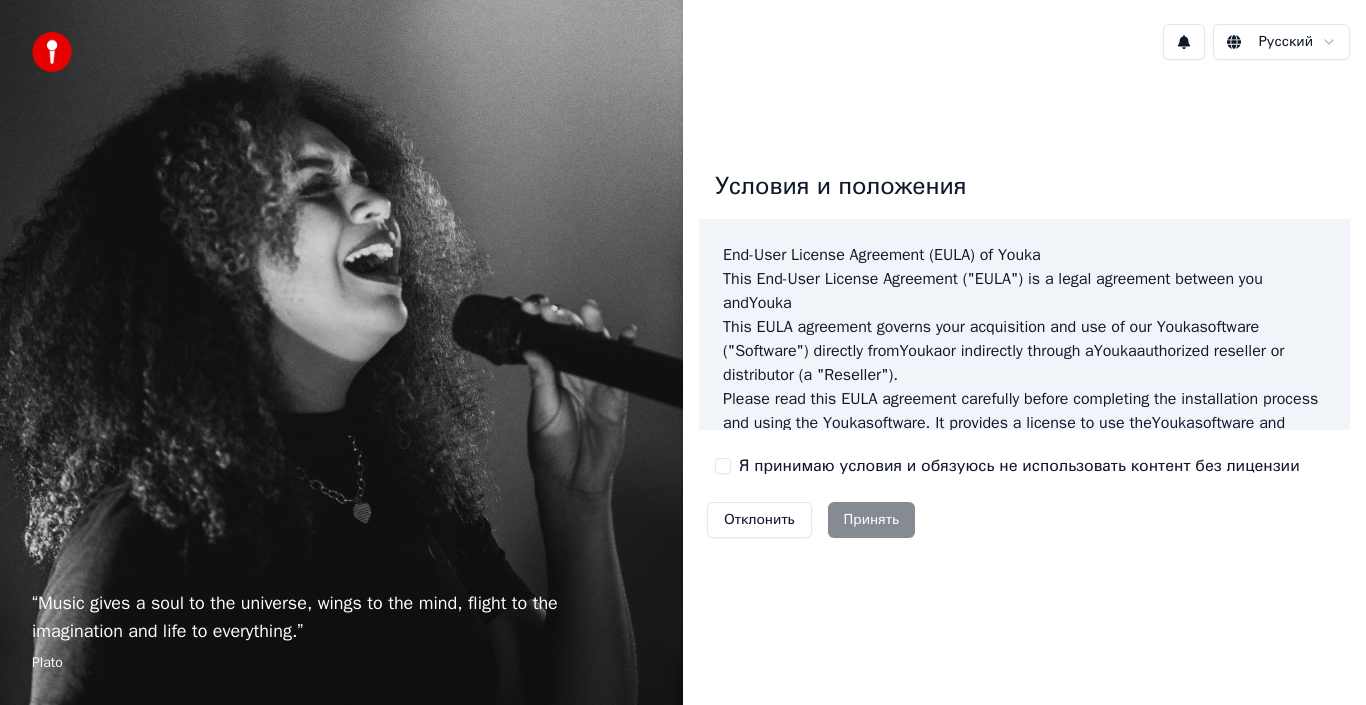 scroll, scrollTop: 0, scrollLeft: 0, axis: both 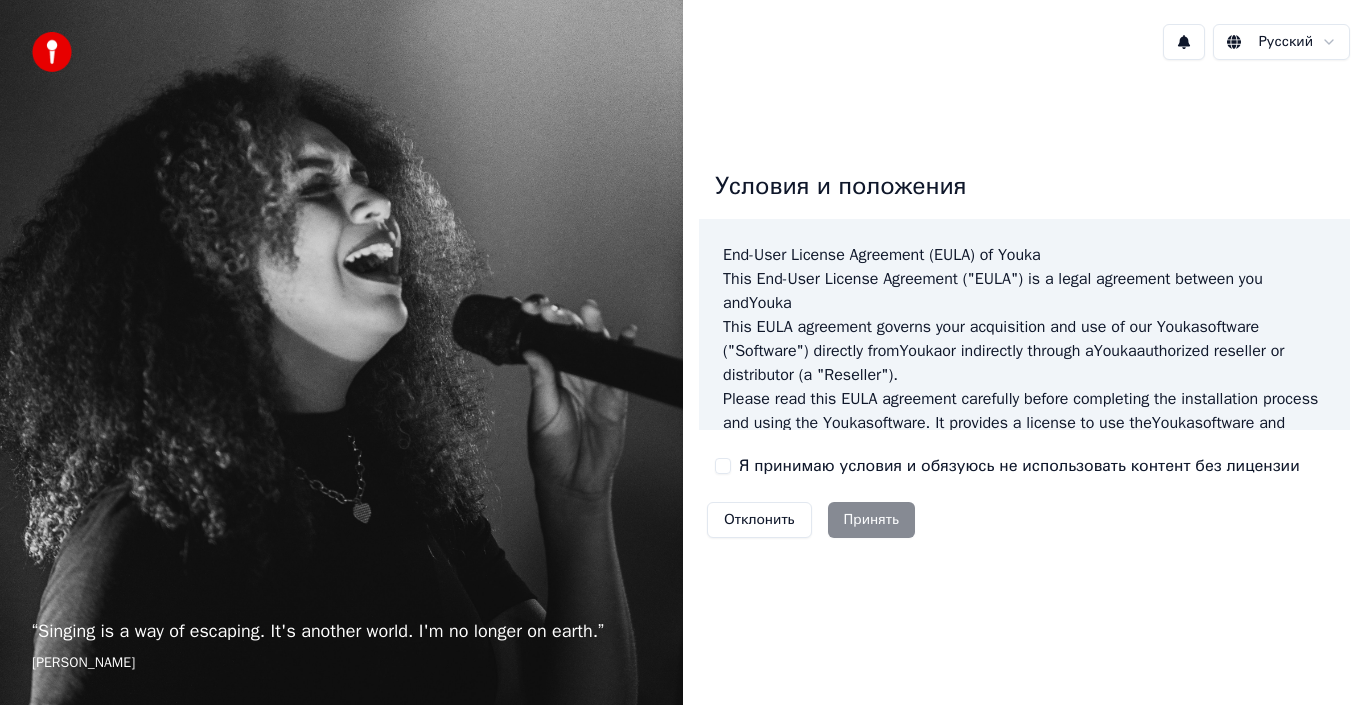 click on "Я принимаю условия и обязуюсь не использовать контент без лицензии" at bounding box center [723, 466] 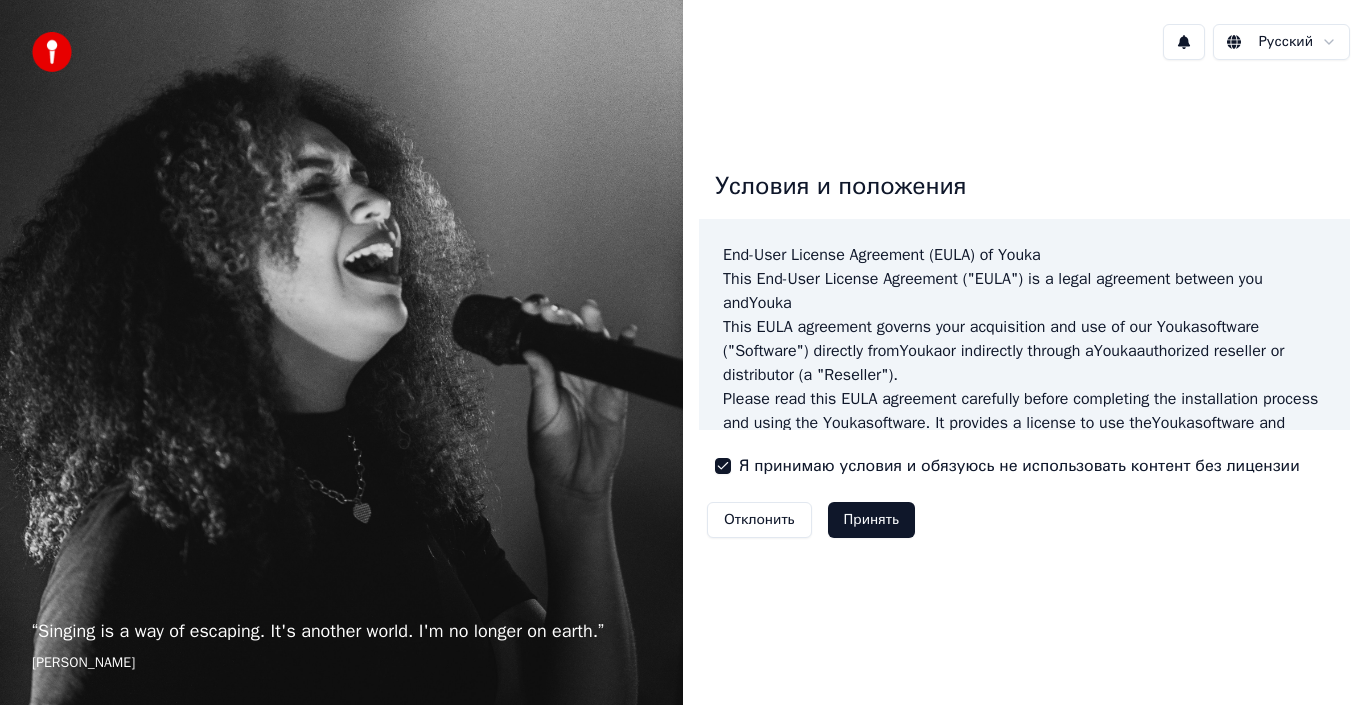click on "Принять" at bounding box center [871, 520] 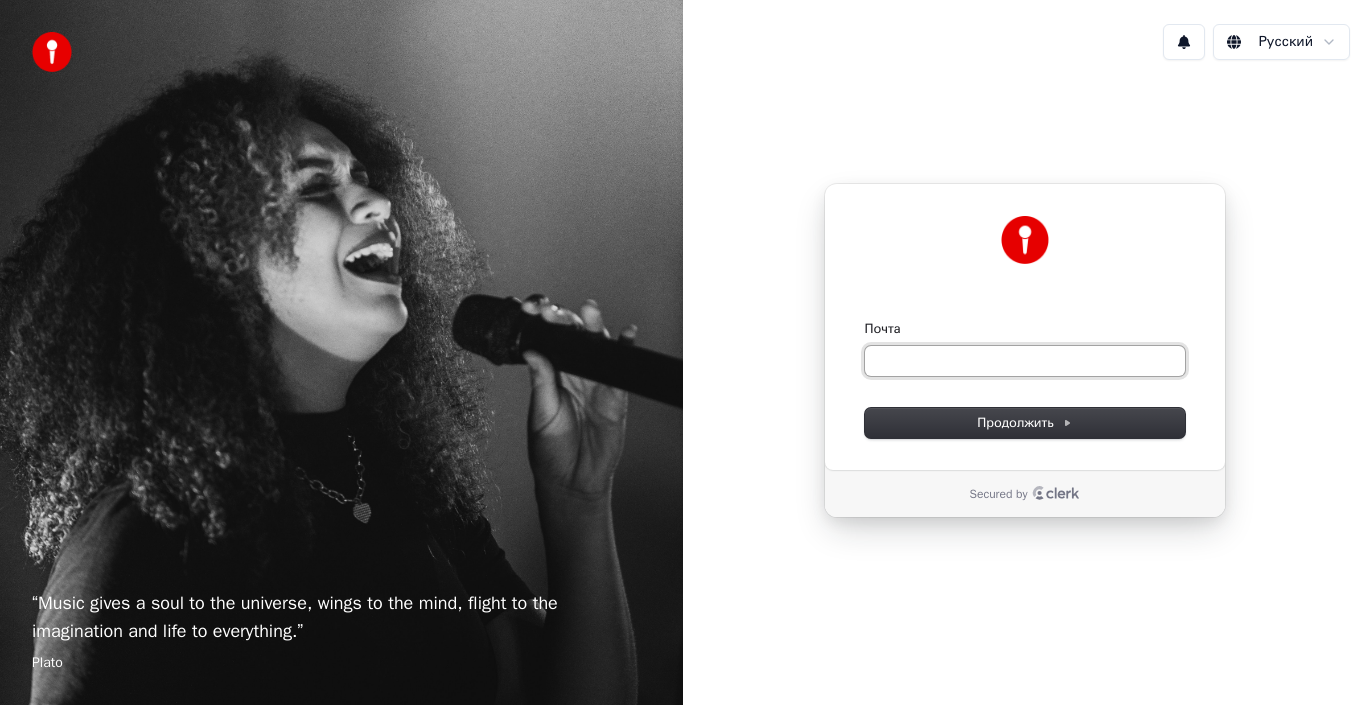 click on "Почта" at bounding box center (1025, 361) 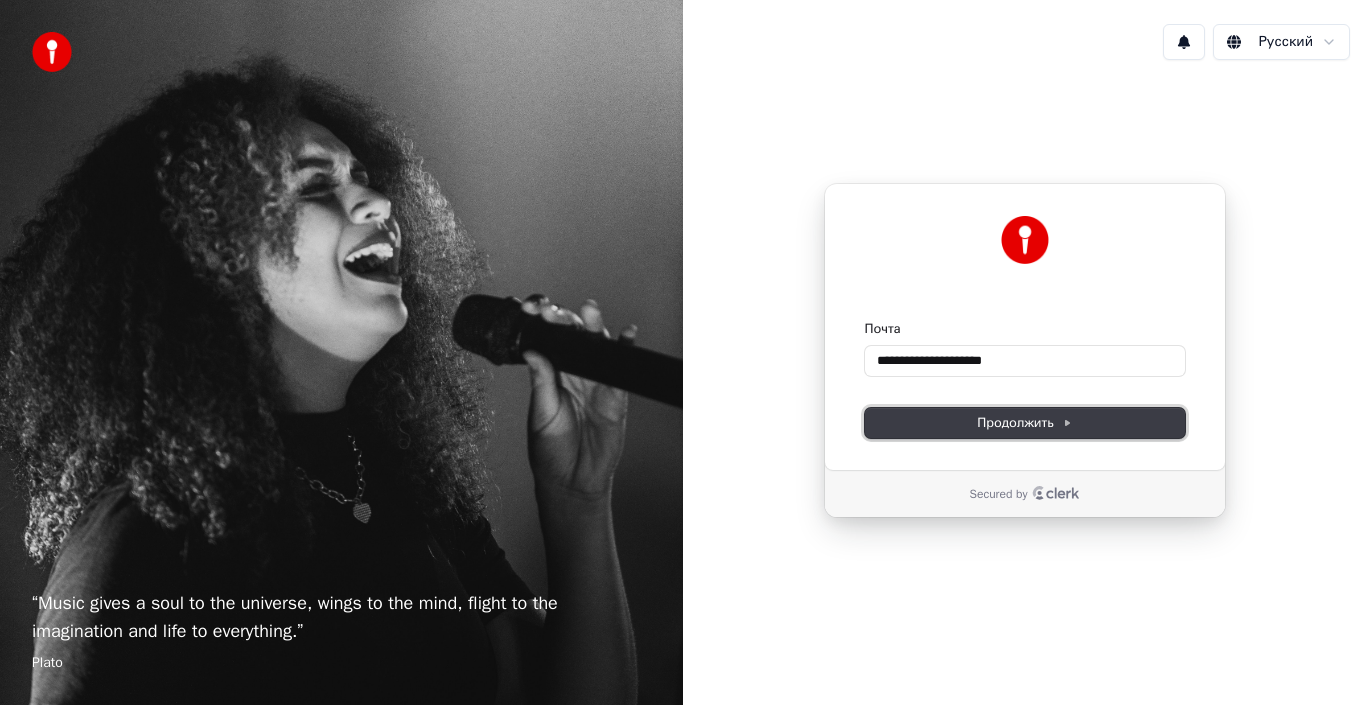 click on "Продолжить" at bounding box center (1025, 423) 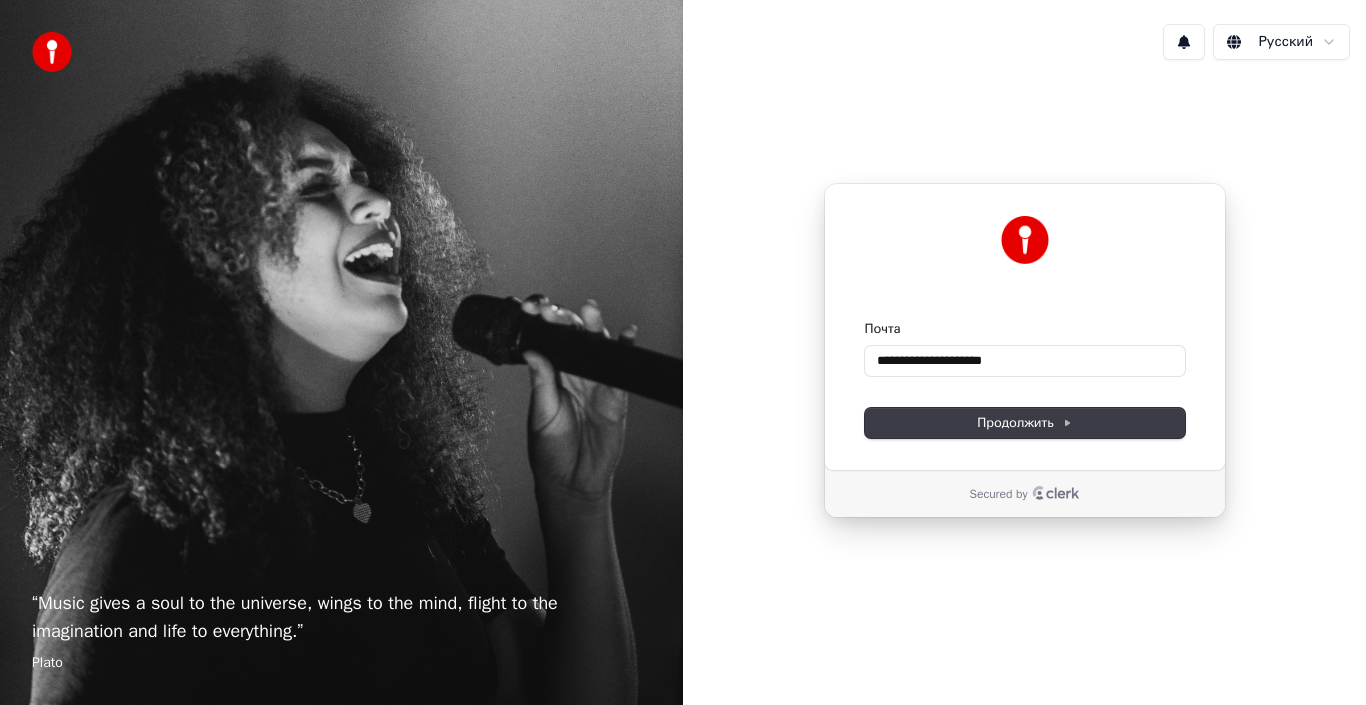 type on "**********" 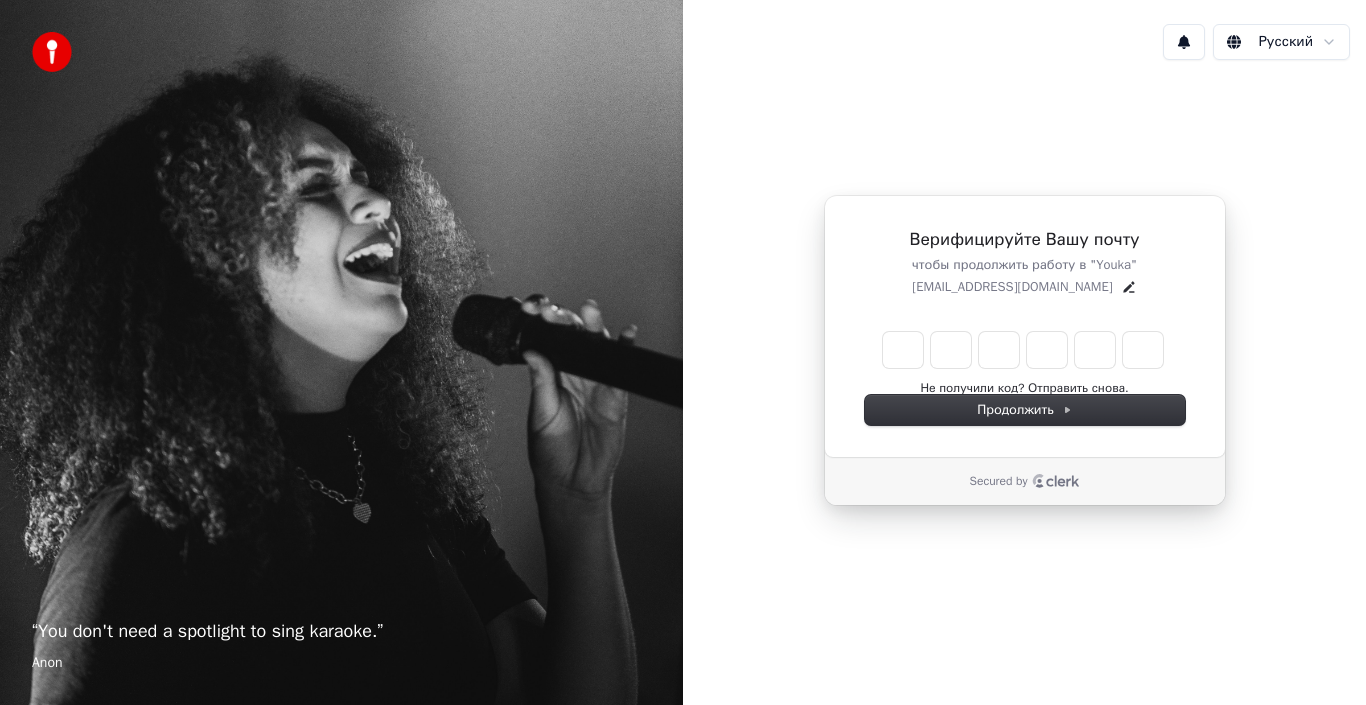 type on "*" 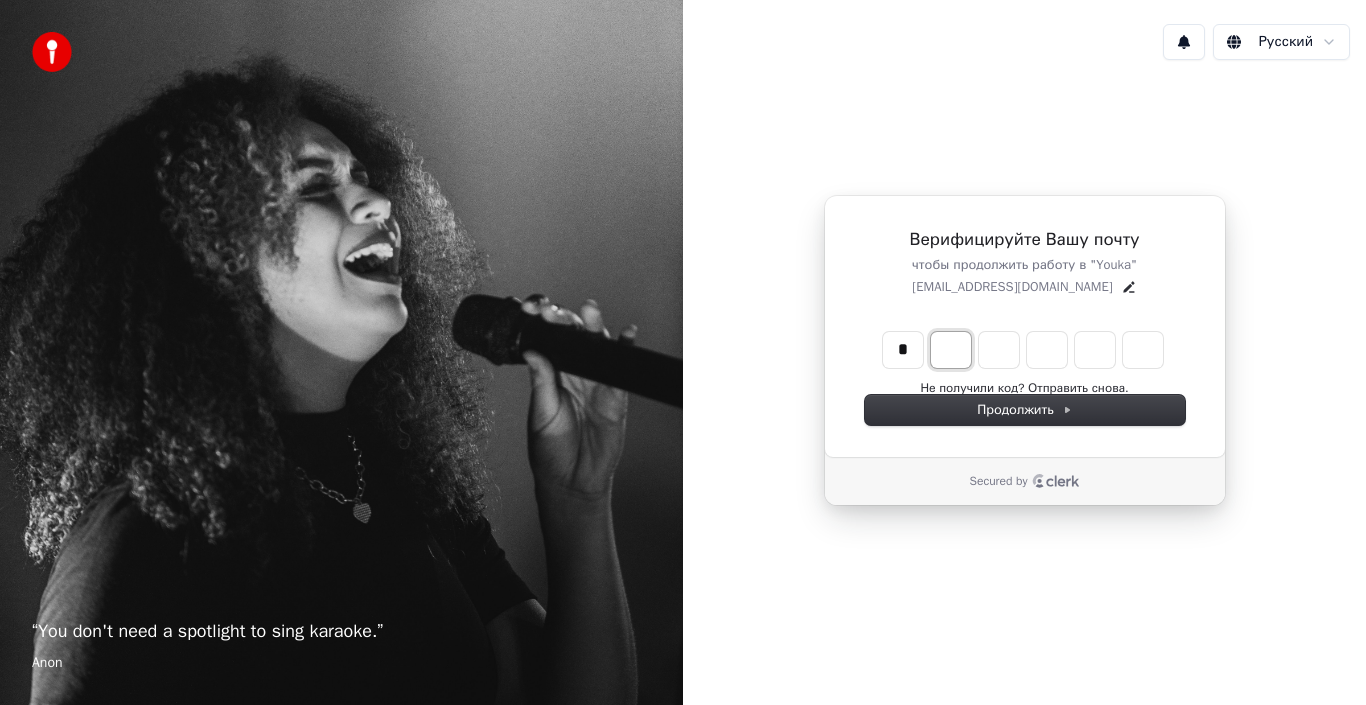 type on "*" 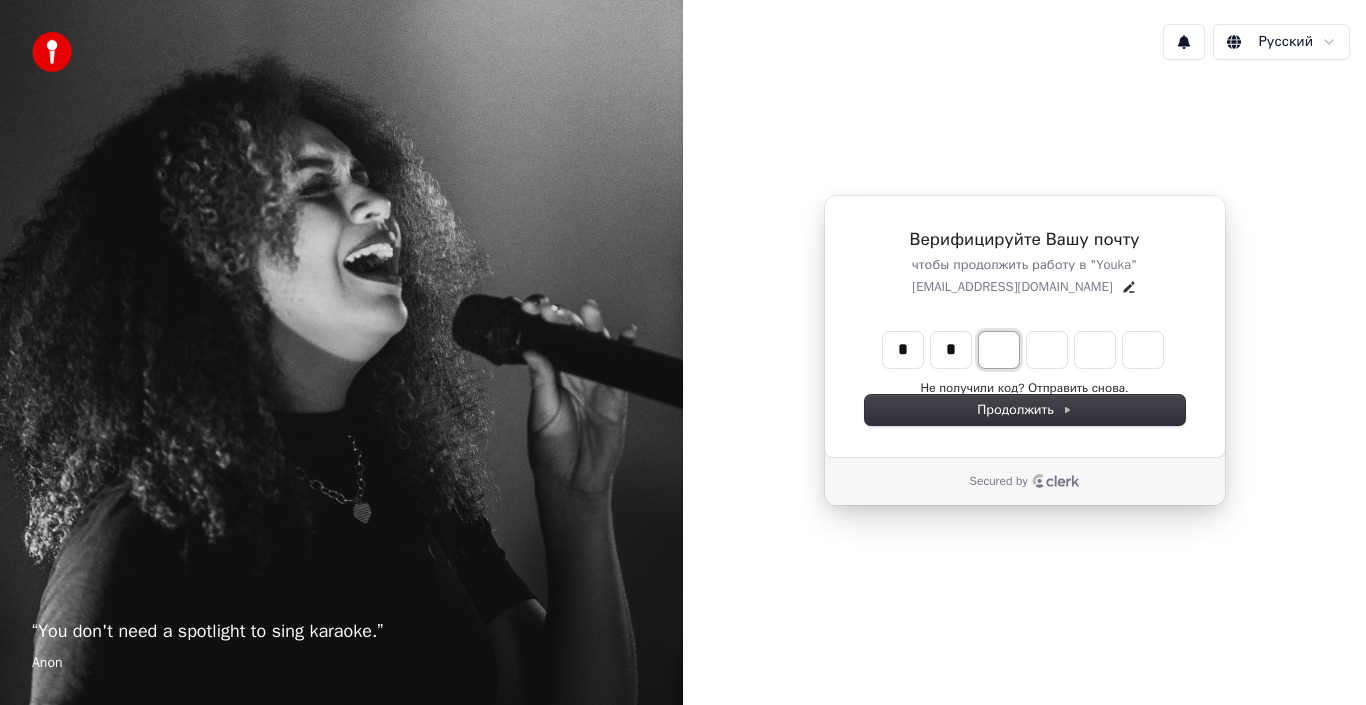 type on "*" 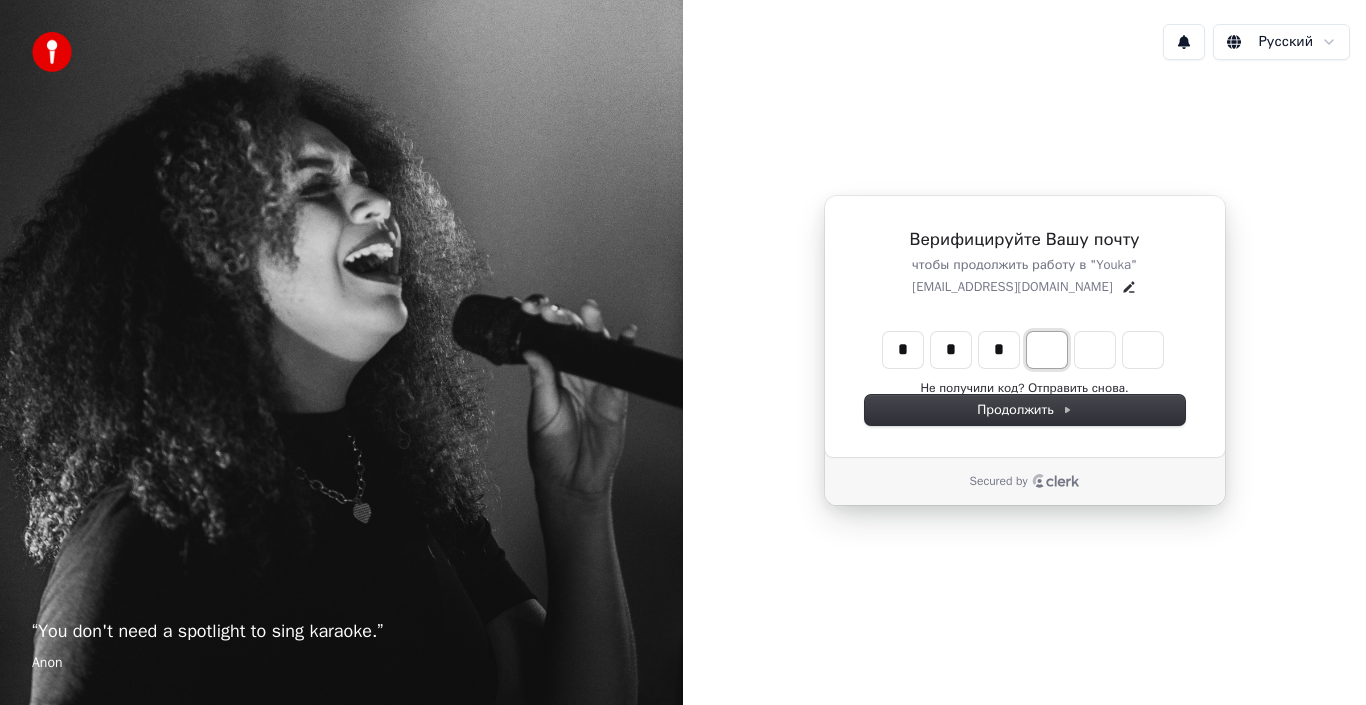 type on "*" 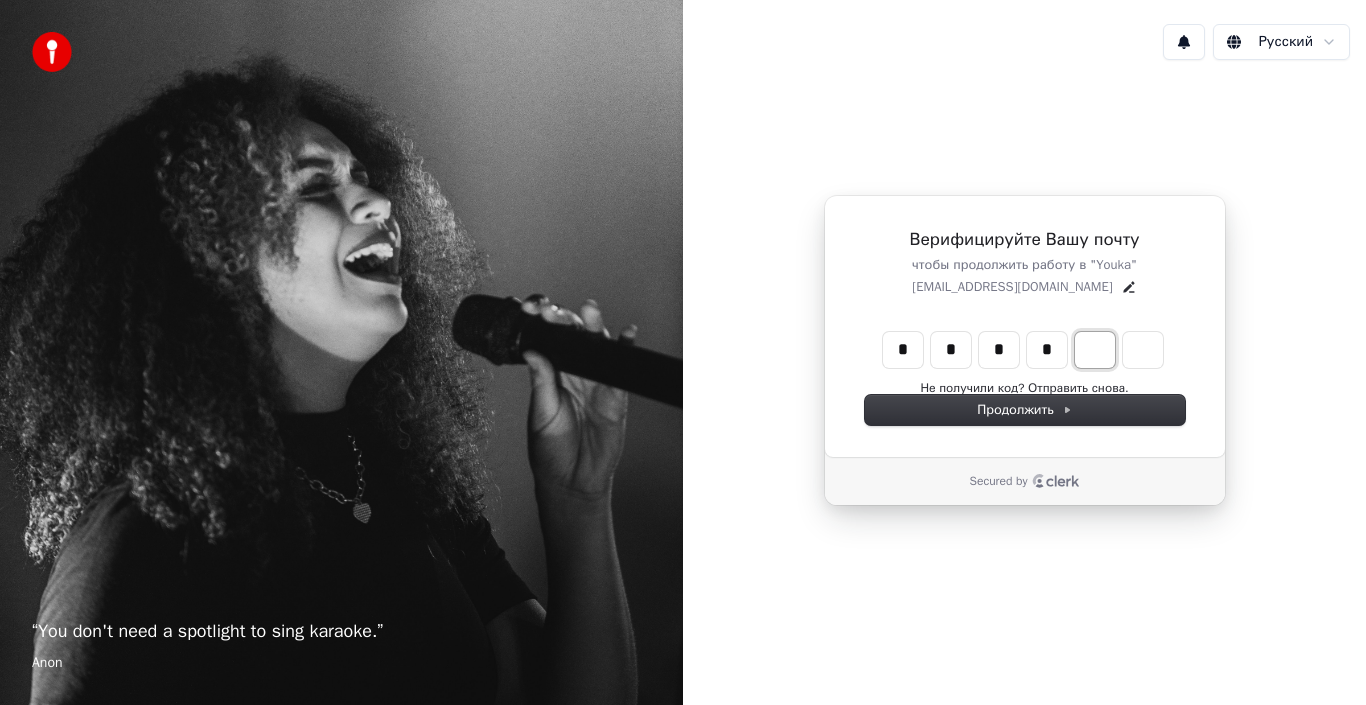 type on "*" 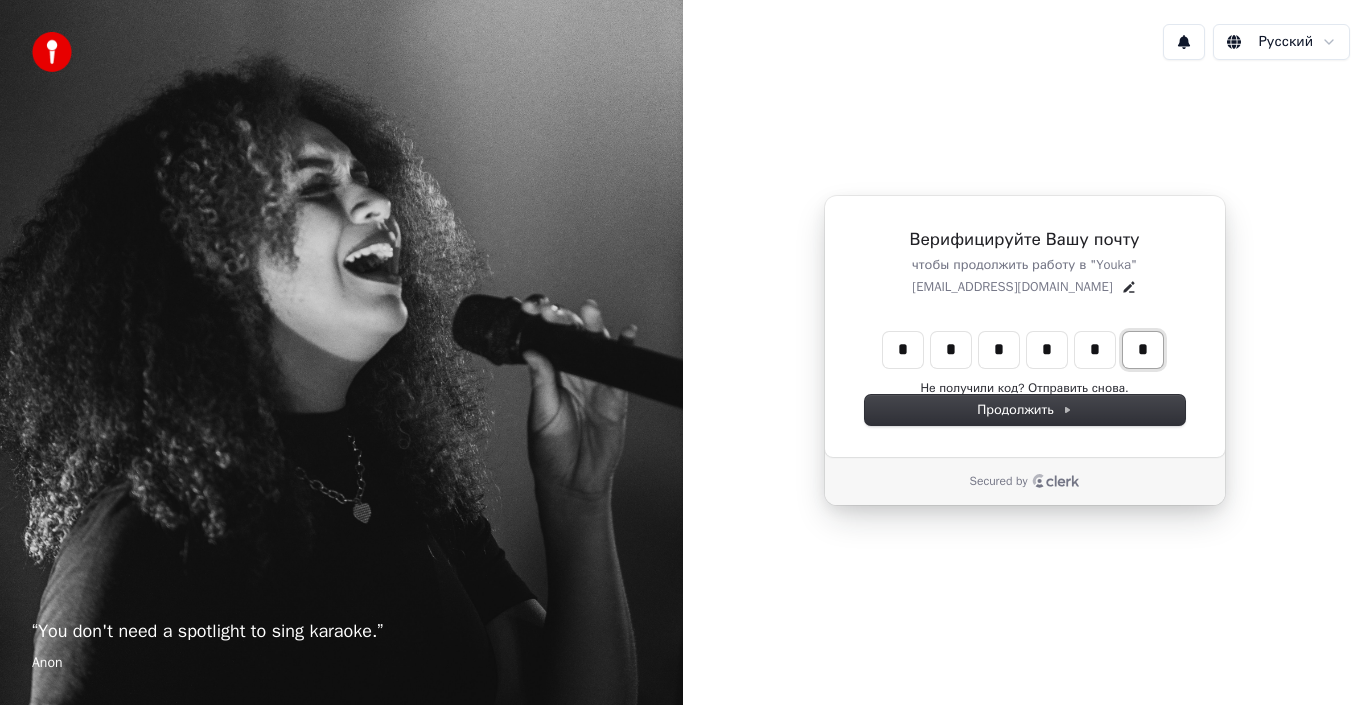 type on "*" 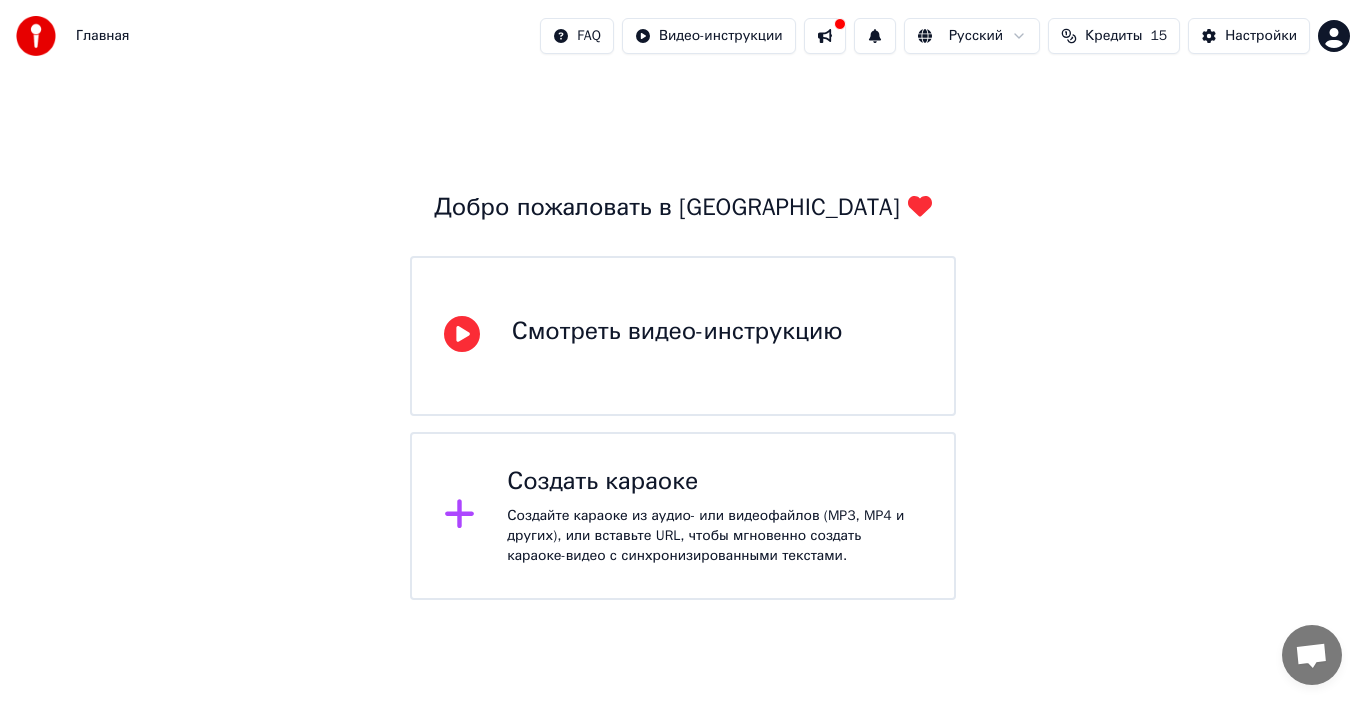 click on "Смотреть видео-инструкцию" at bounding box center [677, 332] 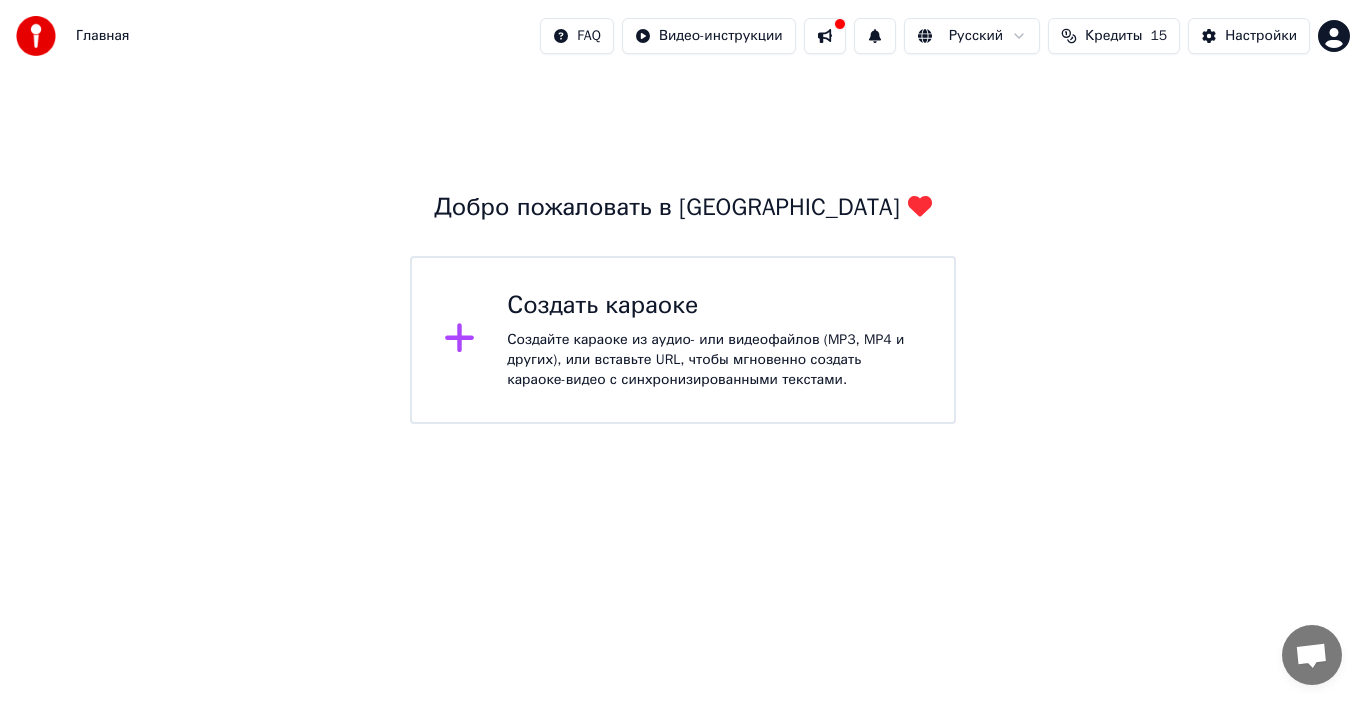 click on "Создать караоке" at bounding box center [714, 306] 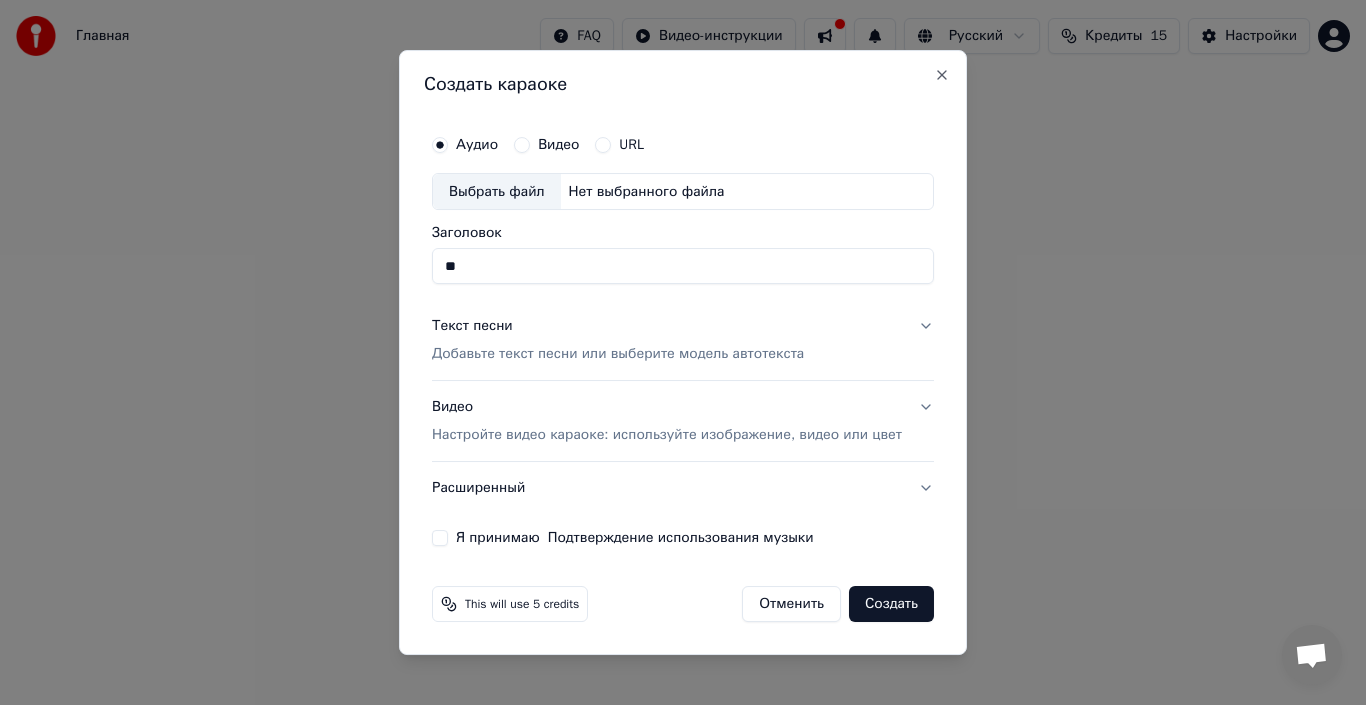 type on "*" 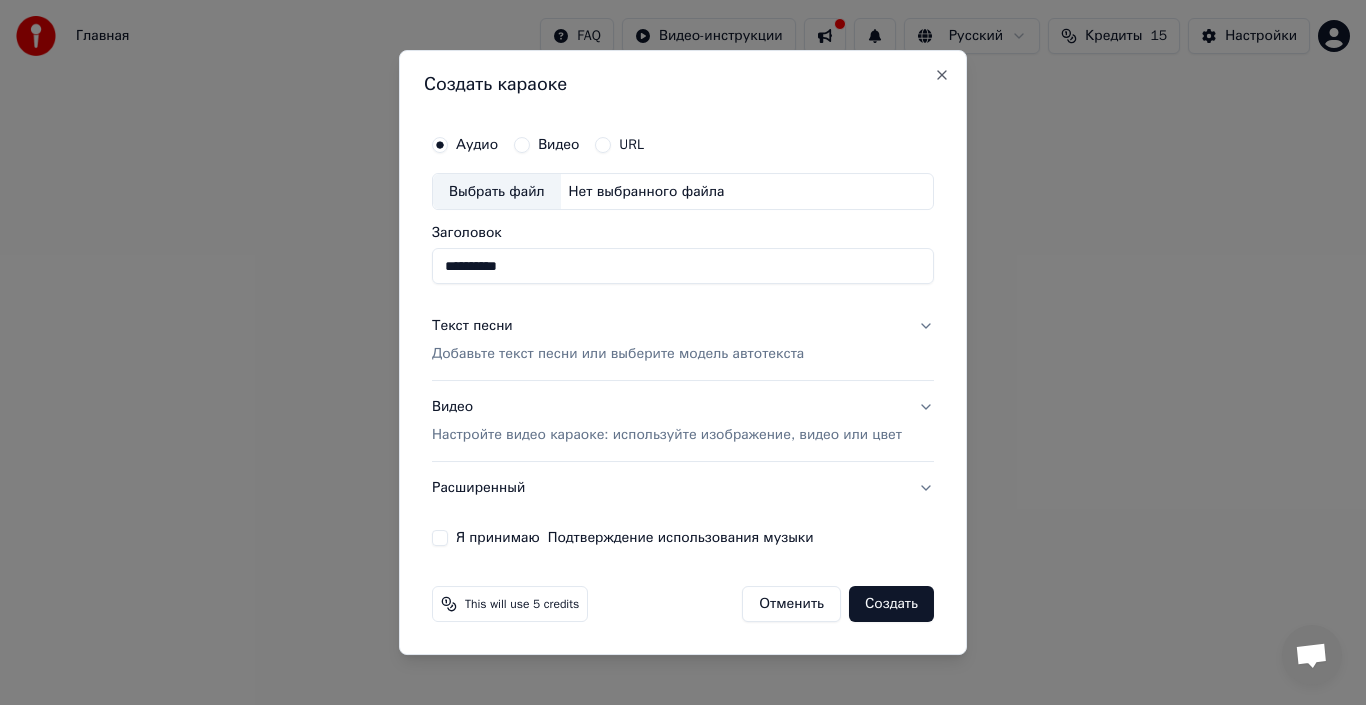 type on "**********" 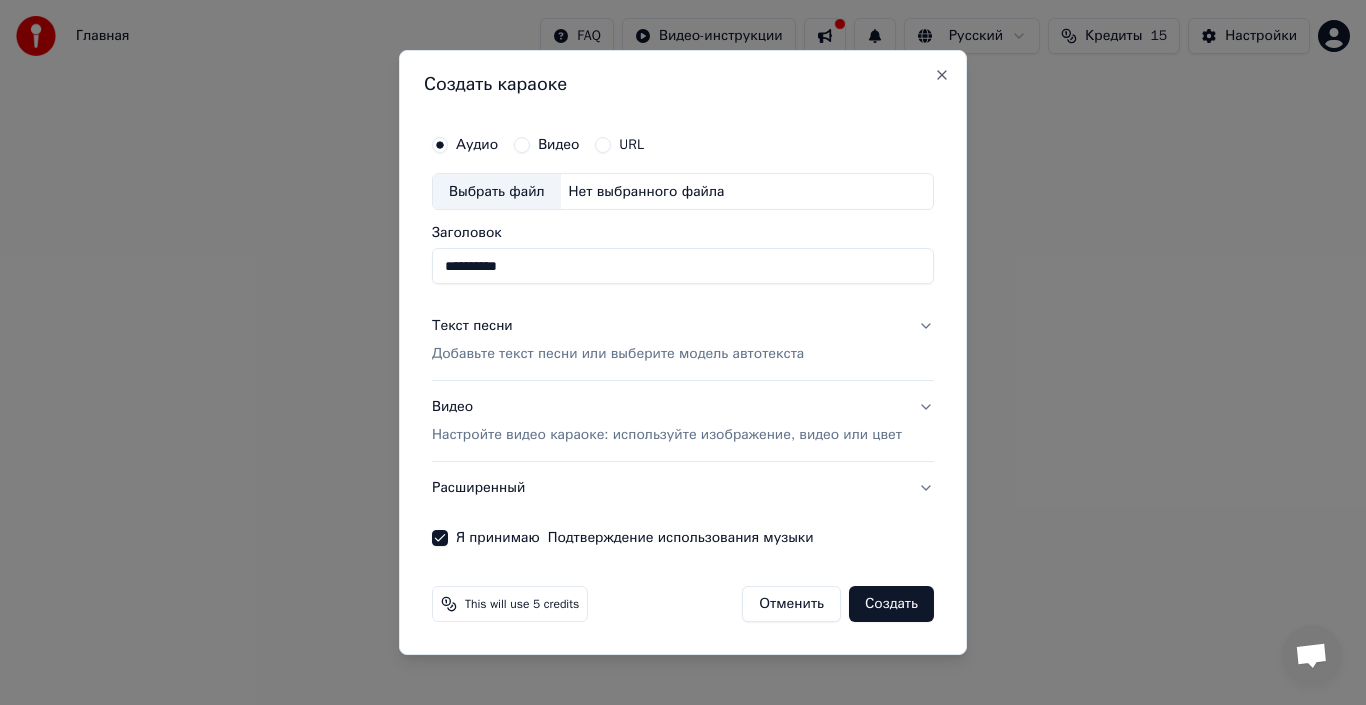 click on "Текст песни Добавьте текст песни или выберите модель автотекста" at bounding box center [683, 341] 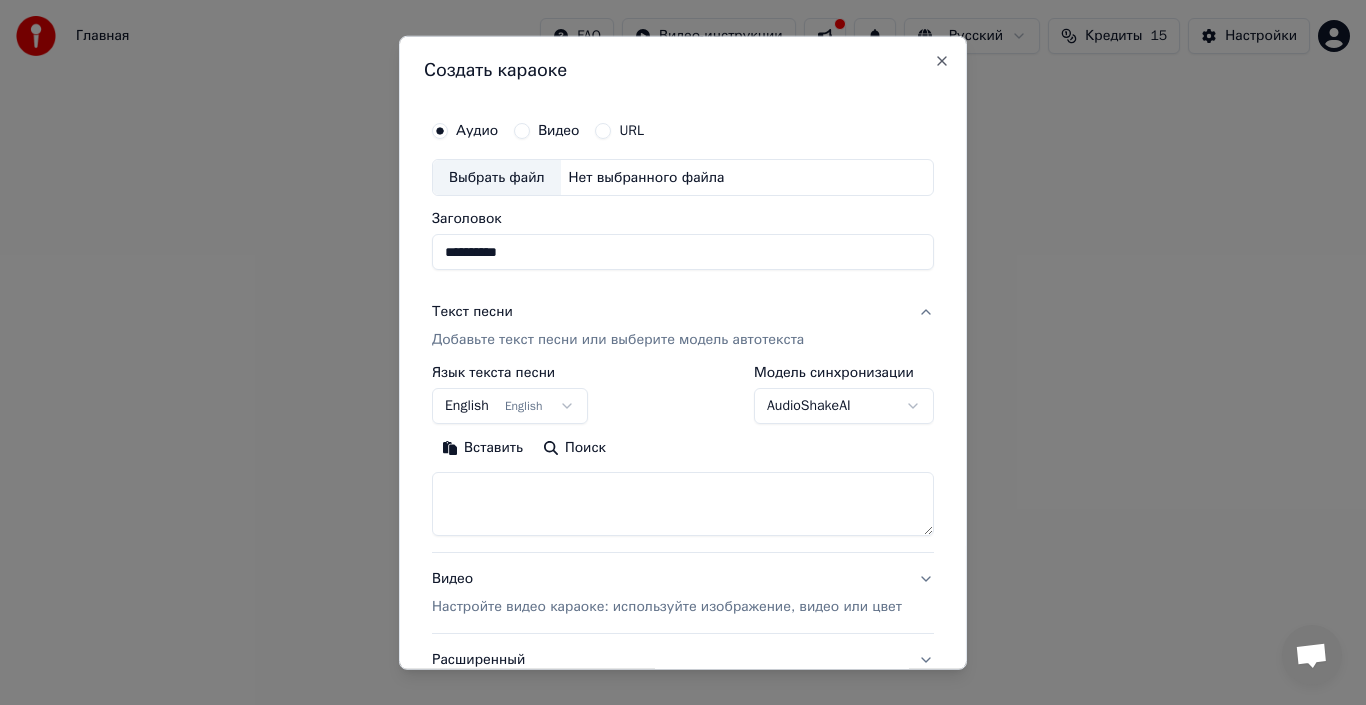 click on "Добавьте текст песни или выберите модель автотекста" at bounding box center (618, 340) 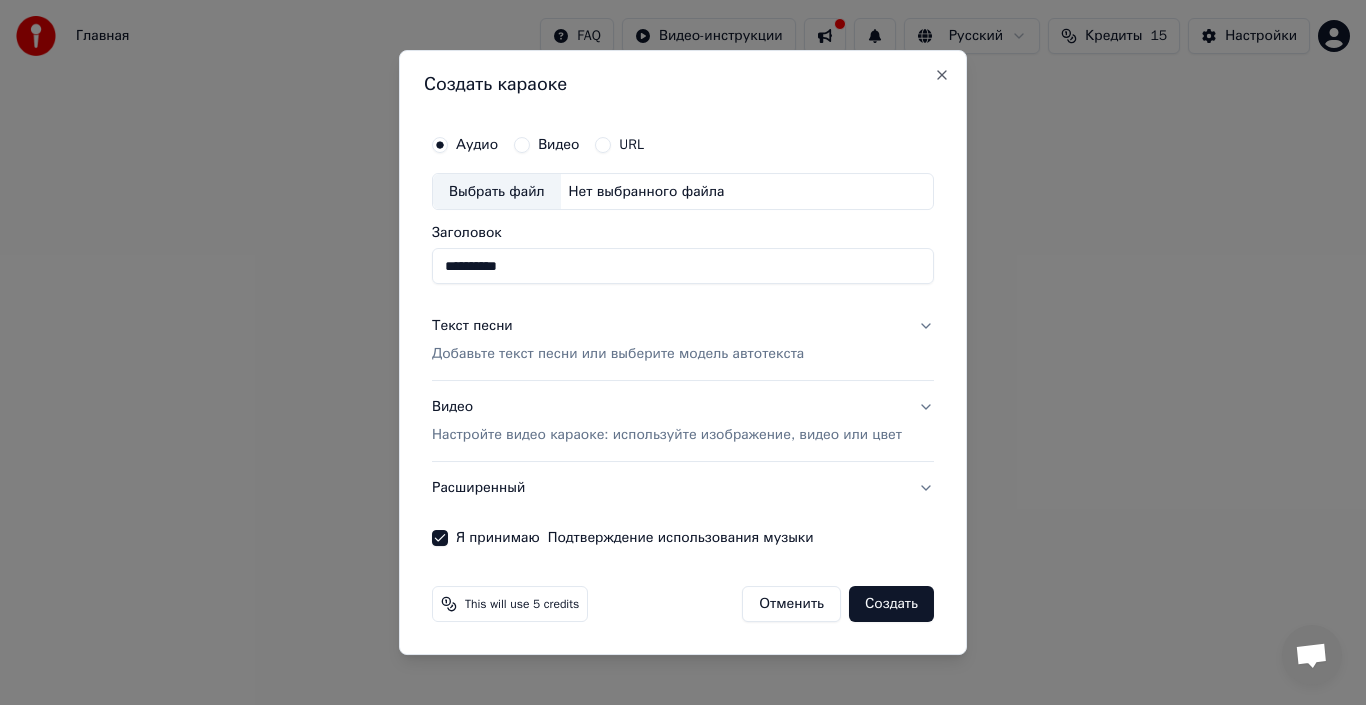 click on "Видео" at bounding box center (558, 145) 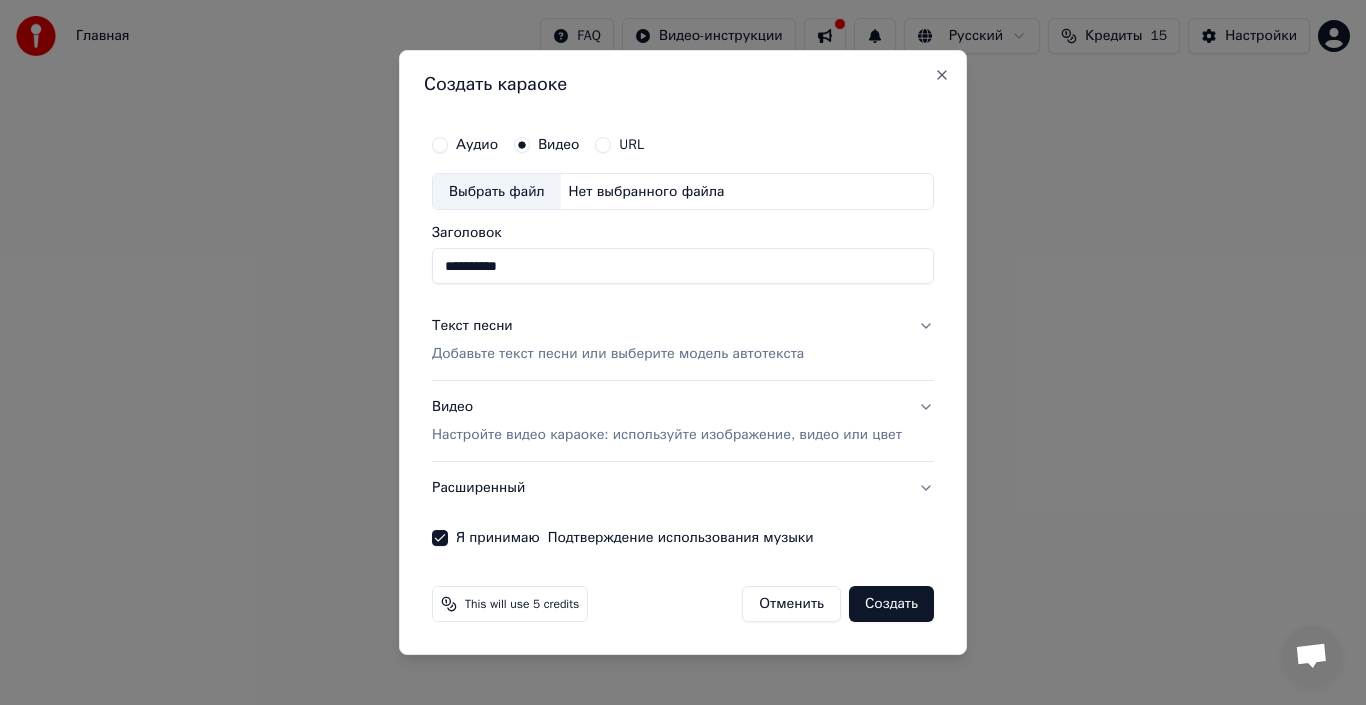 type 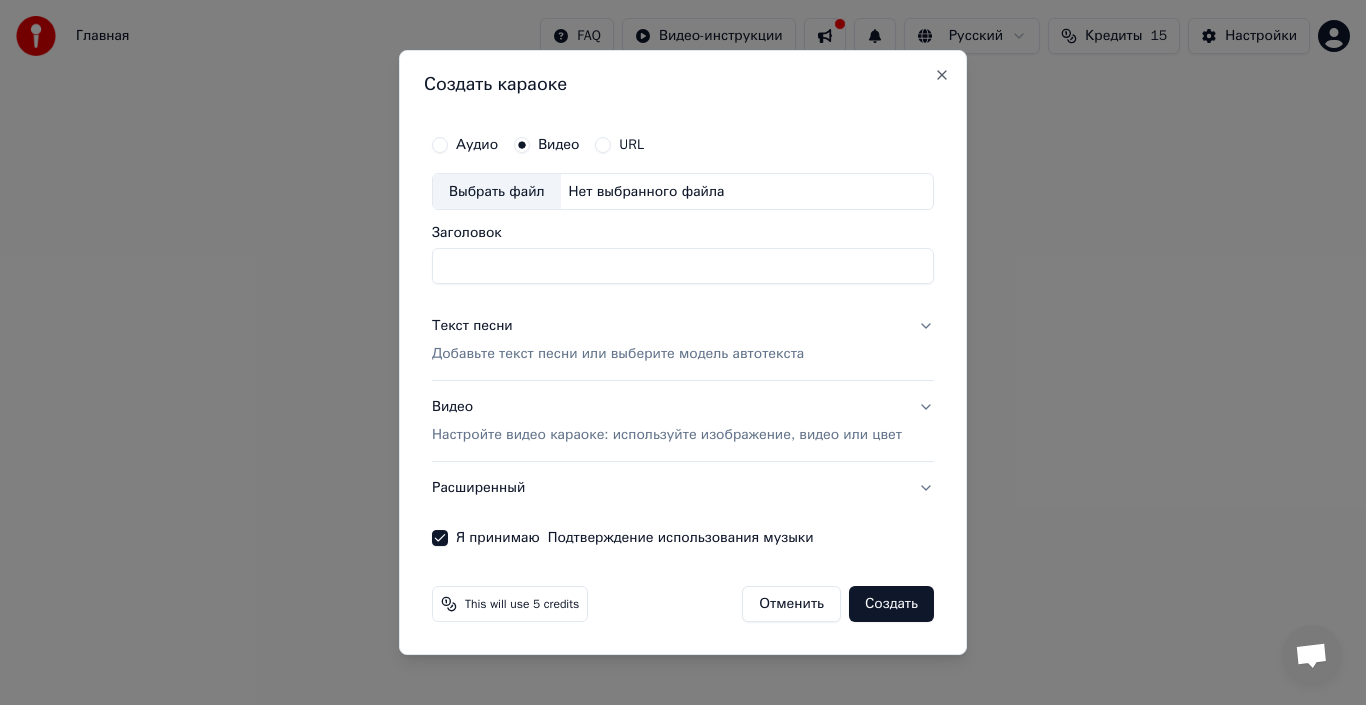 click on "URL" at bounding box center (603, 145) 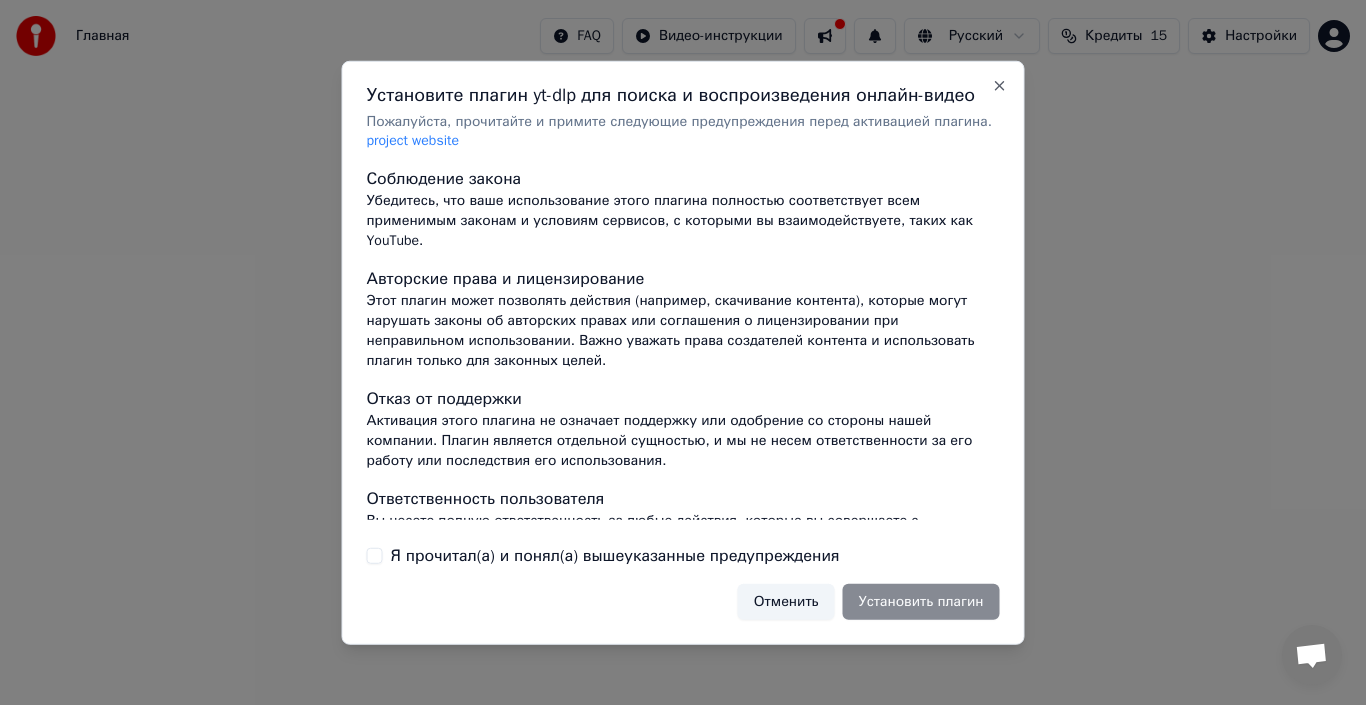 click on "Я прочитал(а) и понял(а) вышеуказанные предупреждения" at bounding box center [375, 556] 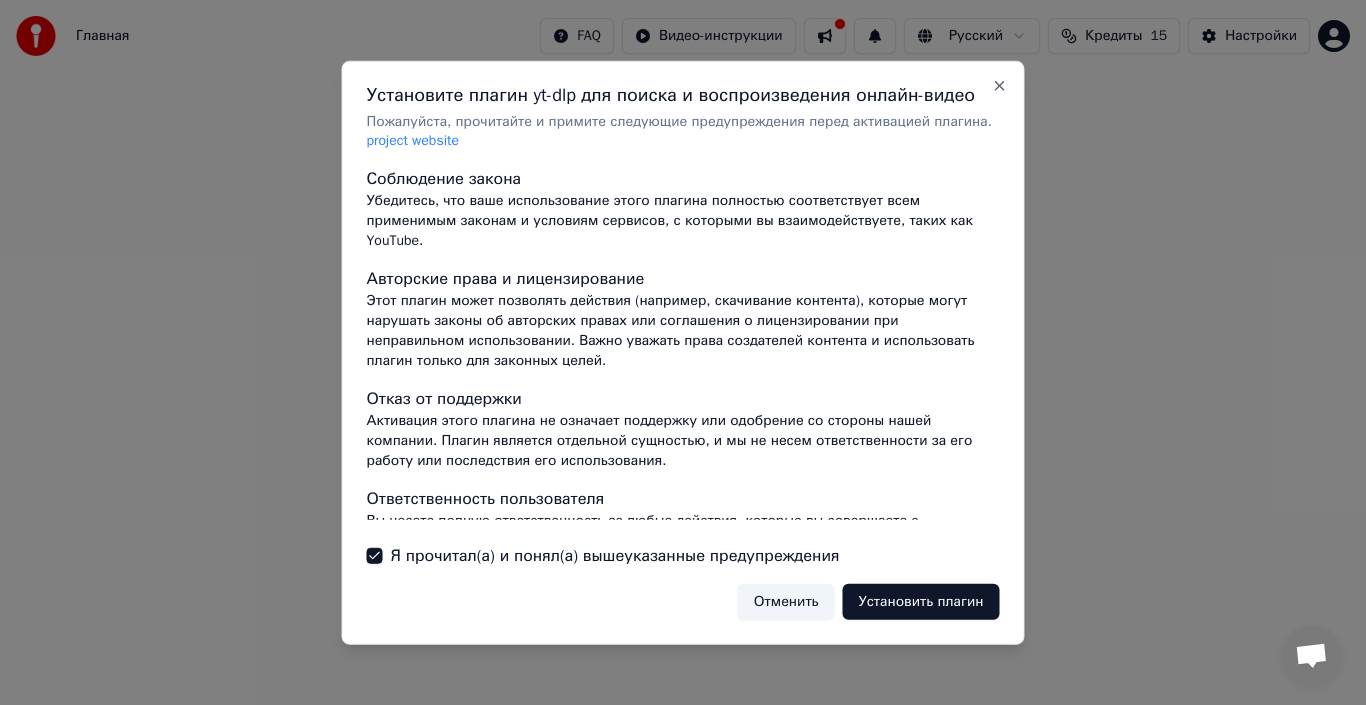 click on "Установить плагин" at bounding box center (921, 602) 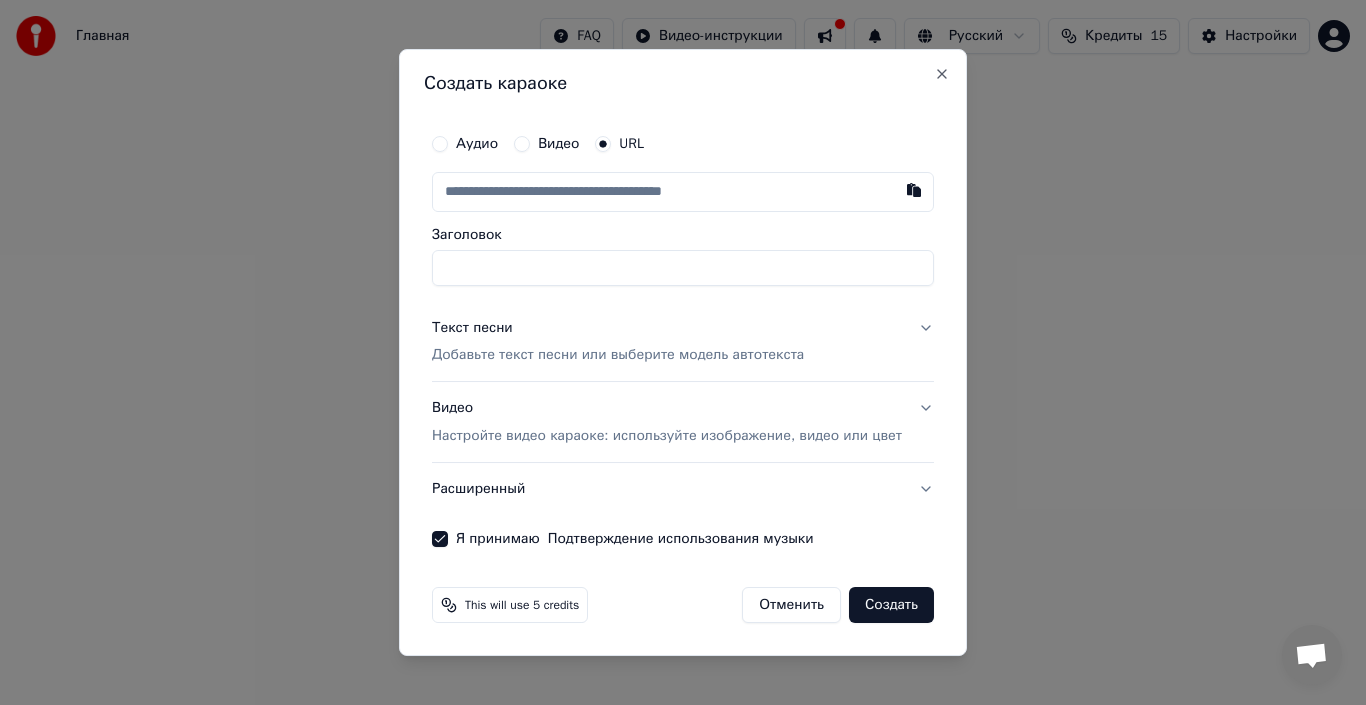 click on "Я принимаю   Подтверждение использования музыки" at bounding box center [440, 539] 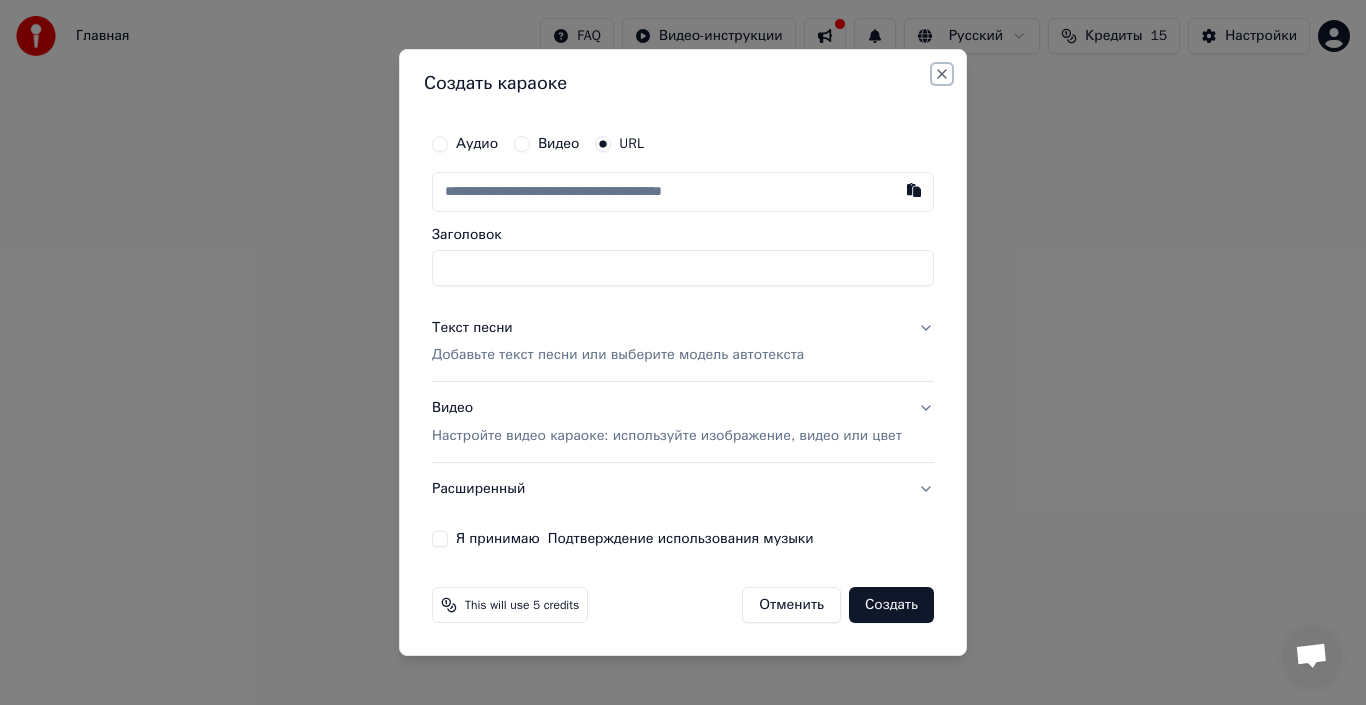 click on "Close" at bounding box center (942, 74) 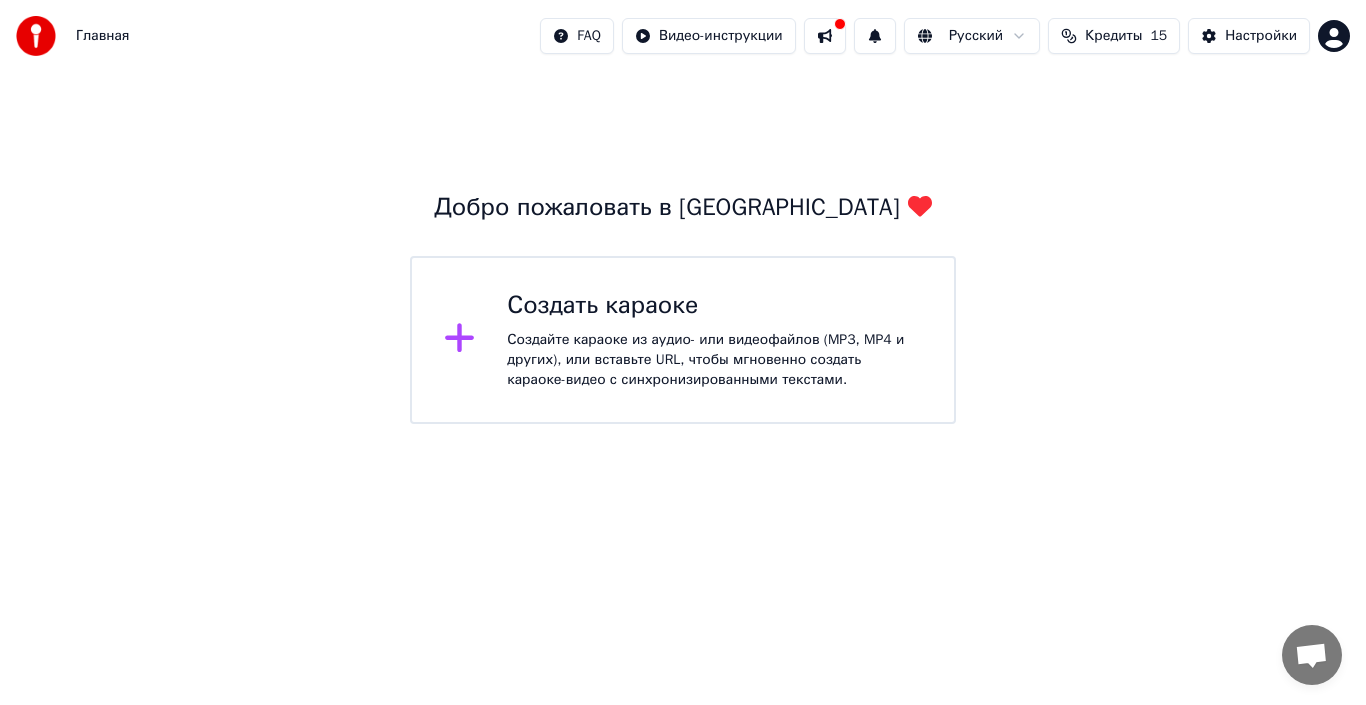 click on "Главная FAQ Видео-инструкции Русский Кредиты 15 Настройки Добро пожаловать в Youka Создать караоке Создайте караоке из аудио- или видеофайлов (MP3, MP4 и других), или вставьте URL, чтобы мгновенно создать караоке-видео с синхронизированными текстами." at bounding box center [683, 212] 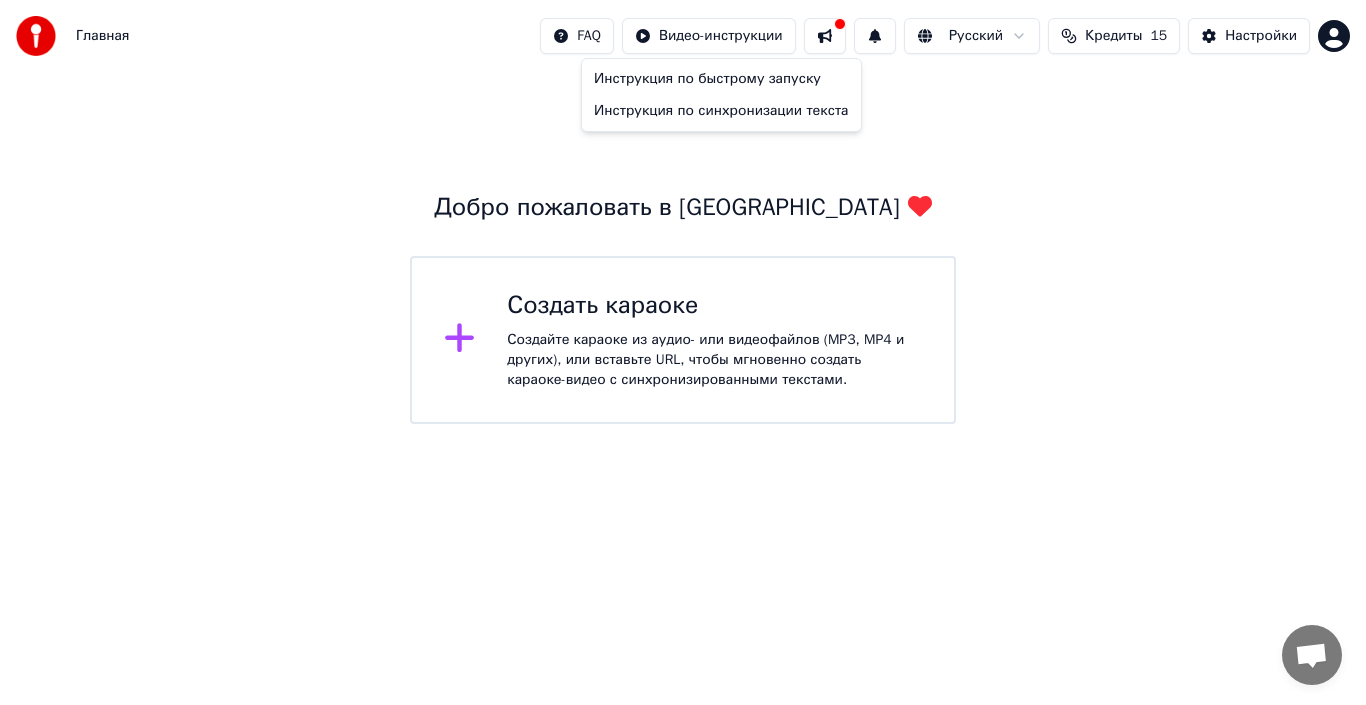 click on "Главная FAQ Видео-инструкции Русский Кредиты 15 Настройки Добро пожаловать в Youka Создать караоке Создайте караоке из аудио- или видеофайлов (MP3, MP4 и других), или вставьте URL, чтобы мгновенно создать караоке-видео с синхронизированными текстами.
Инструкция по быстрому запуску Инструкция по синхронизации текста" at bounding box center (683, 212) 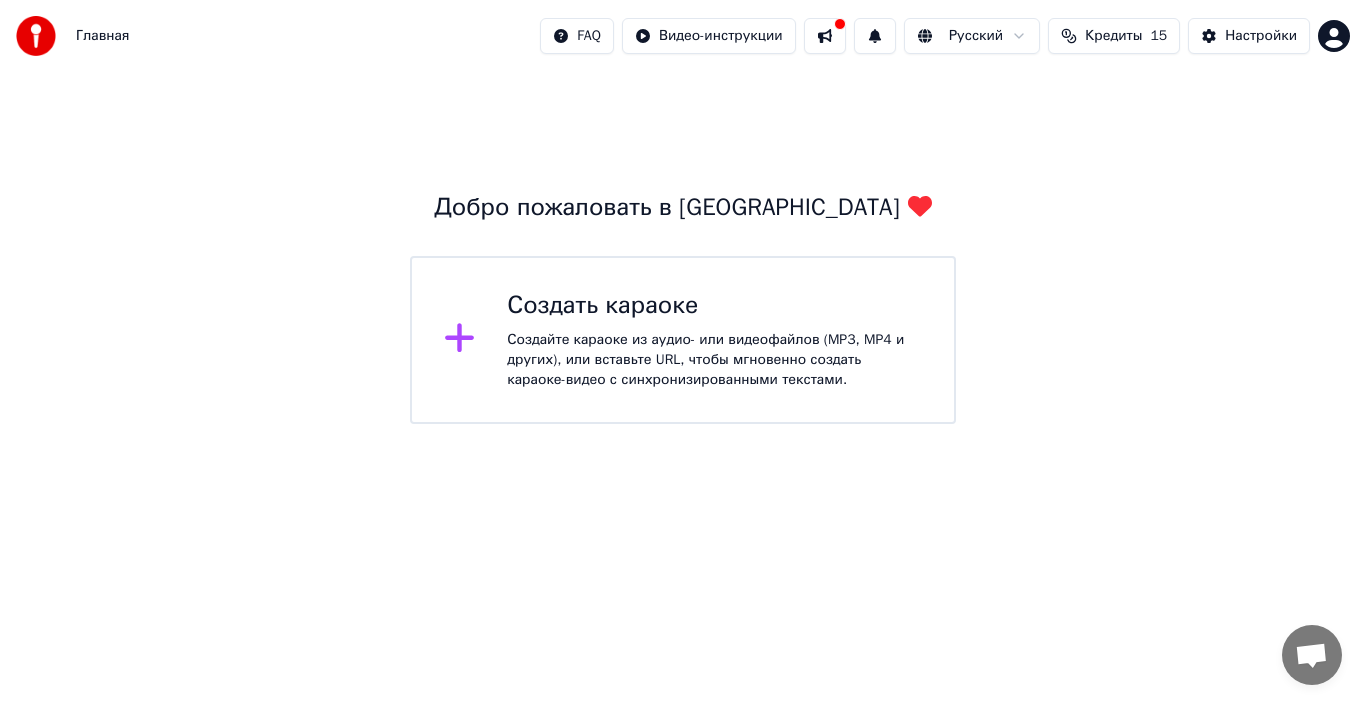 click on "Главная FAQ Видео-инструкции Русский Кредиты 15 Настройки Добро пожаловать в Youka Создать караоке Создайте караоке из аудио- или видеофайлов (MP3, MP4 и других), или вставьте URL, чтобы мгновенно создать караоке-видео с синхронизированными текстами." at bounding box center (683, 212) 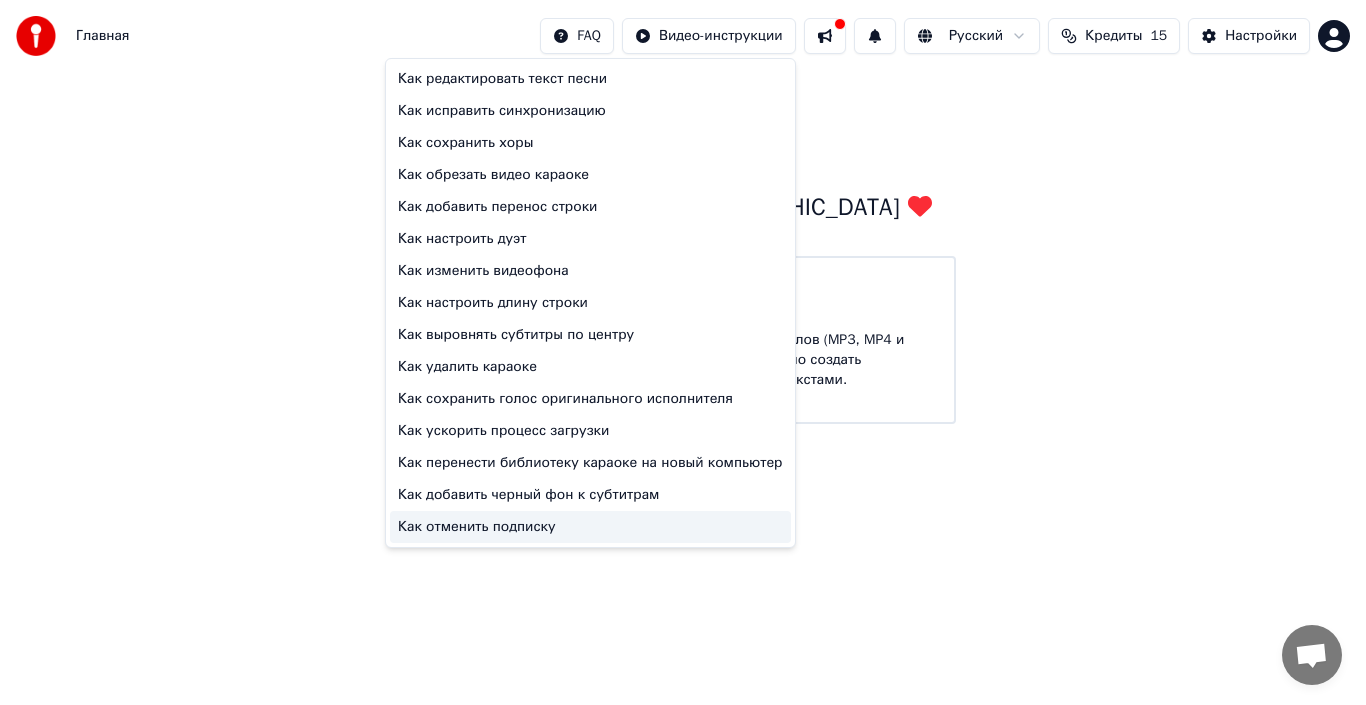 click on "Как отменить подписку" at bounding box center [590, 527] 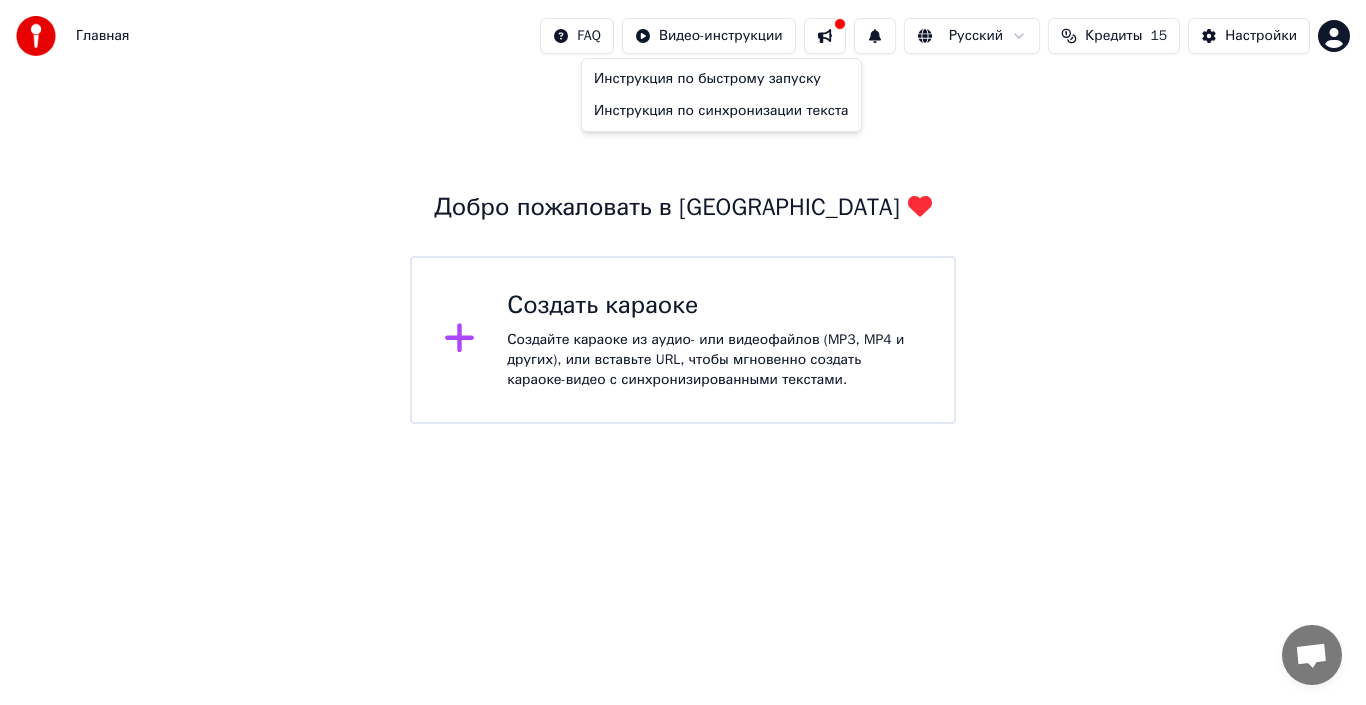 click on "Главная FAQ Видео-инструкции Русский Кредиты 15 Настройки Добро пожаловать в Youka Создать караоке Создайте караоке из аудио- или видеофайлов (MP3, MP4 и других), или вставьте URL, чтобы мгновенно создать караоке-видео с синхронизированными текстами.
Инструкция по быстрому запуску Инструкция по синхронизации текста" at bounding box center [683, 212] 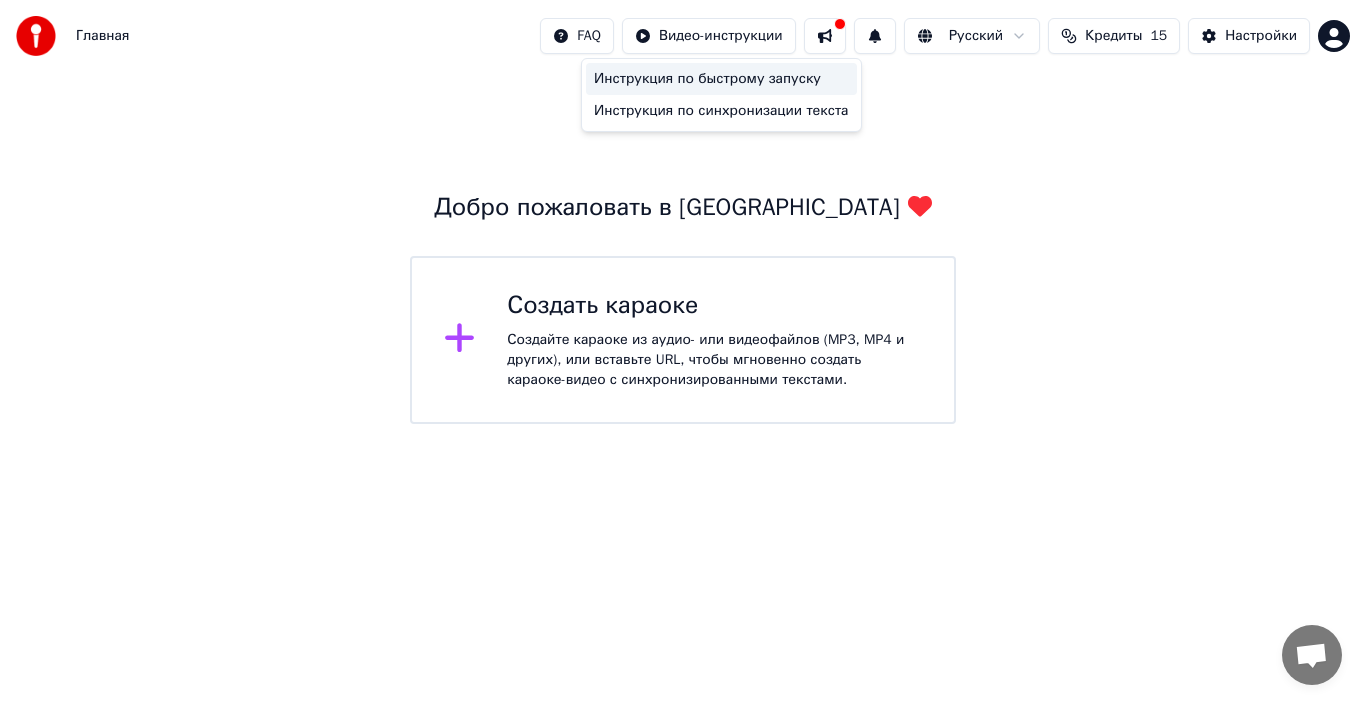 click on "Инструкция по быстрому запуску" at bounding box center (721, 79) 